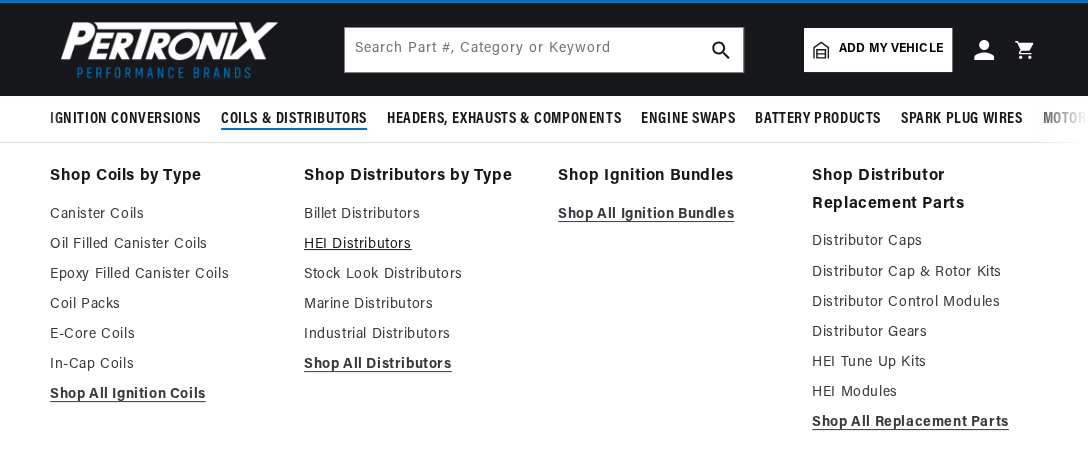 scroll, scrollTop: 100, scrollLeft: 0, axis: vertical 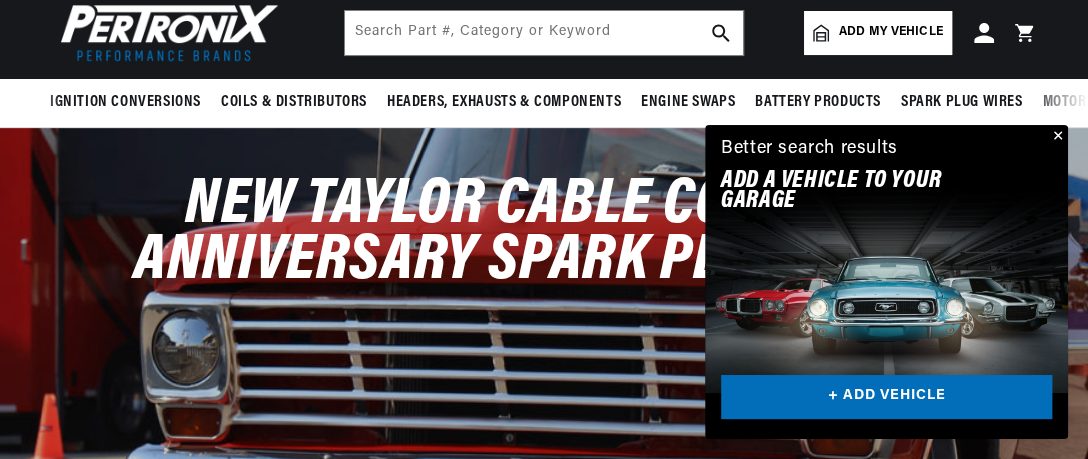 click at bounding box center [1056, 137] 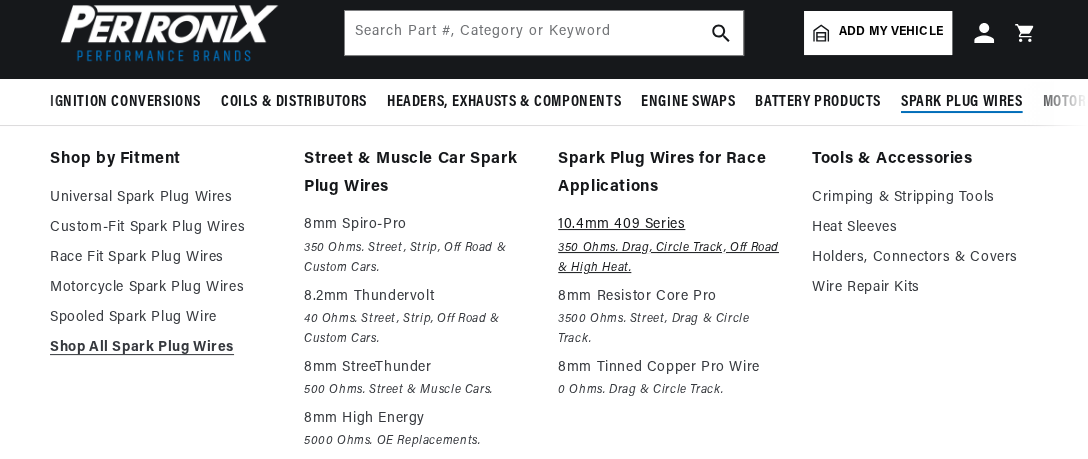 scroll, scrollTop: 0, scrollLeft: 746, axis: horizontal 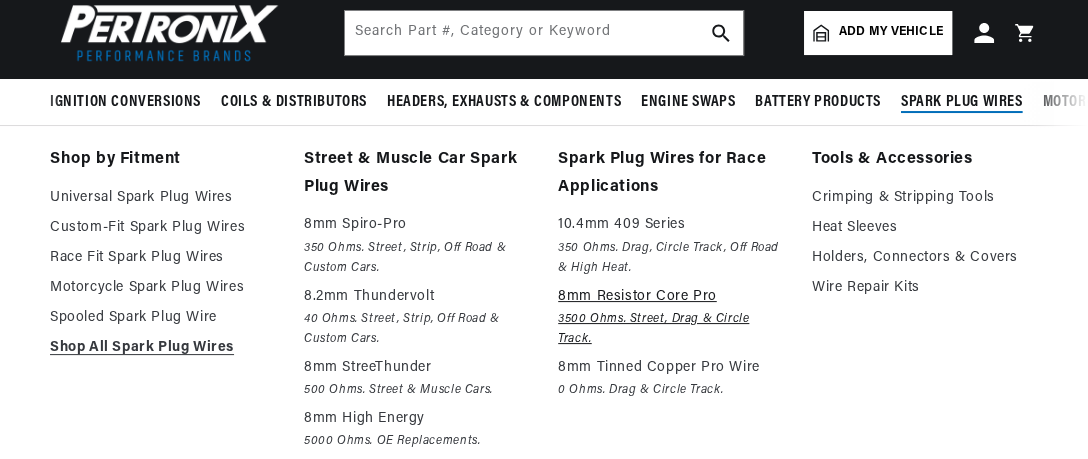 click on "8mm Resistor Core Pro" at bounding box center (671, 297) 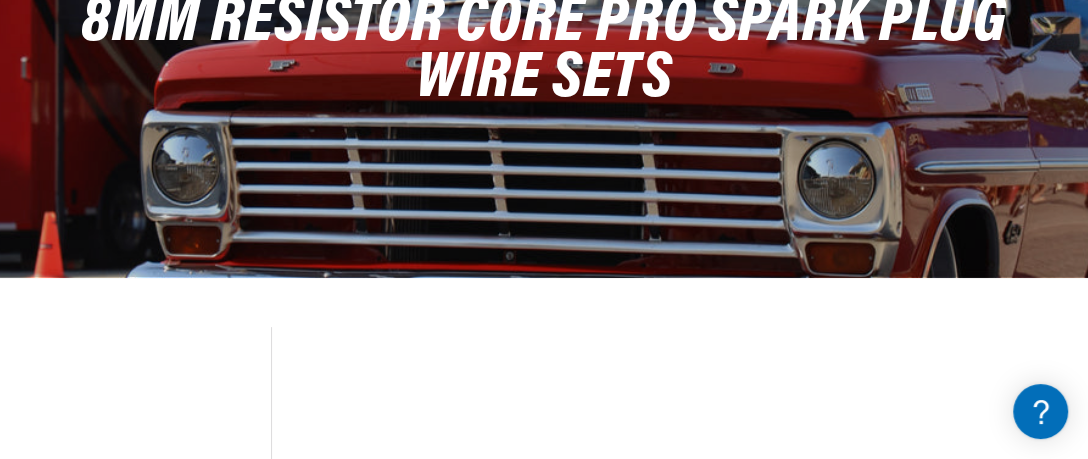 scroll, scrollTop: 300, scrollLeft: 0, axis: vertical 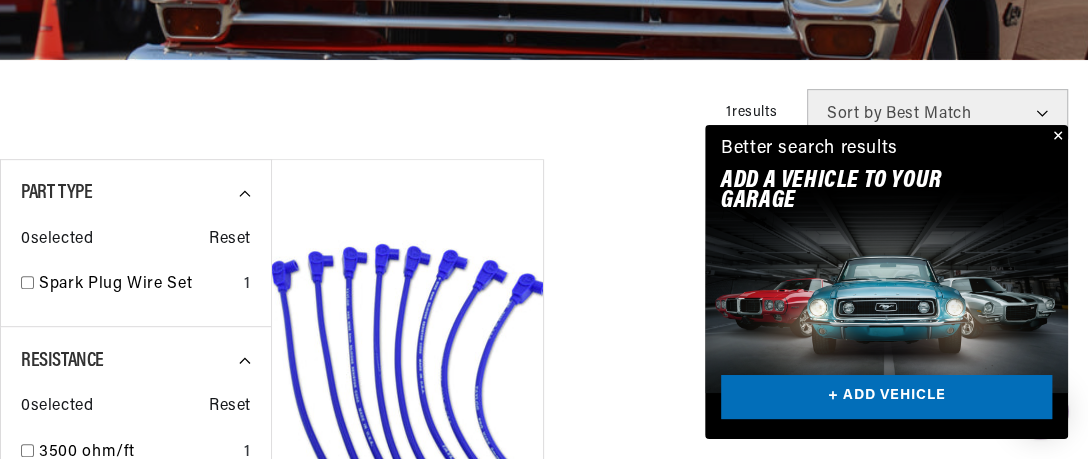 click at bounding box center [1056, 137] 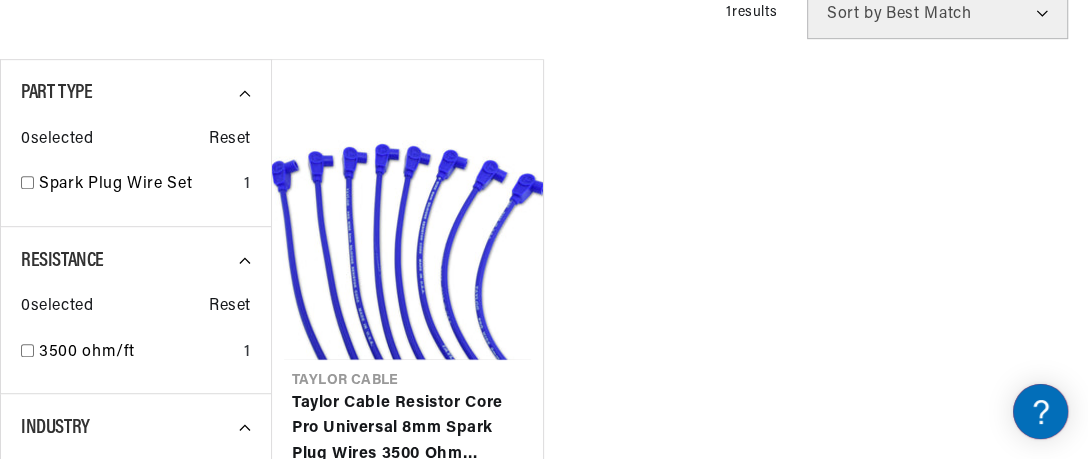 scroll, scrollTop: 700, scrollLeft: 0, axis: vertical 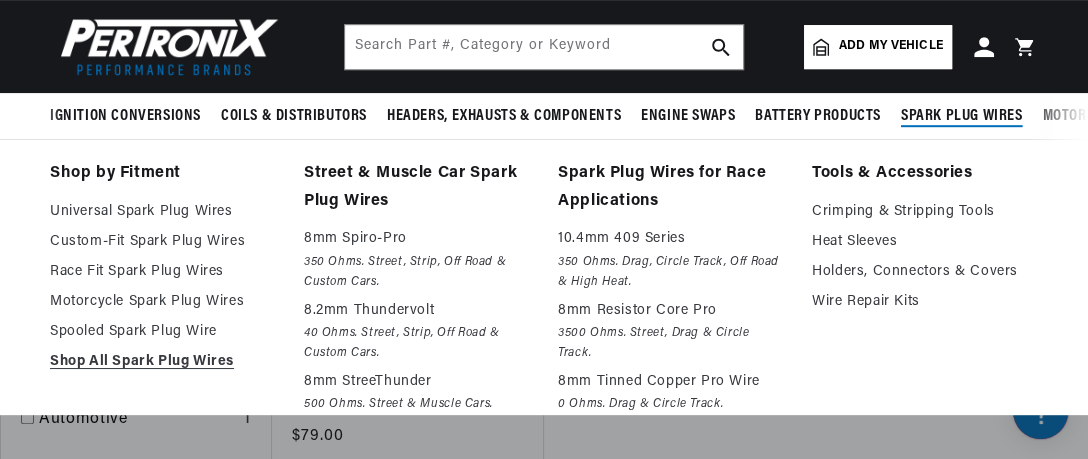 click on "Street & Muscle Car Spark Plug Wires" at bounding box center [417, 187] 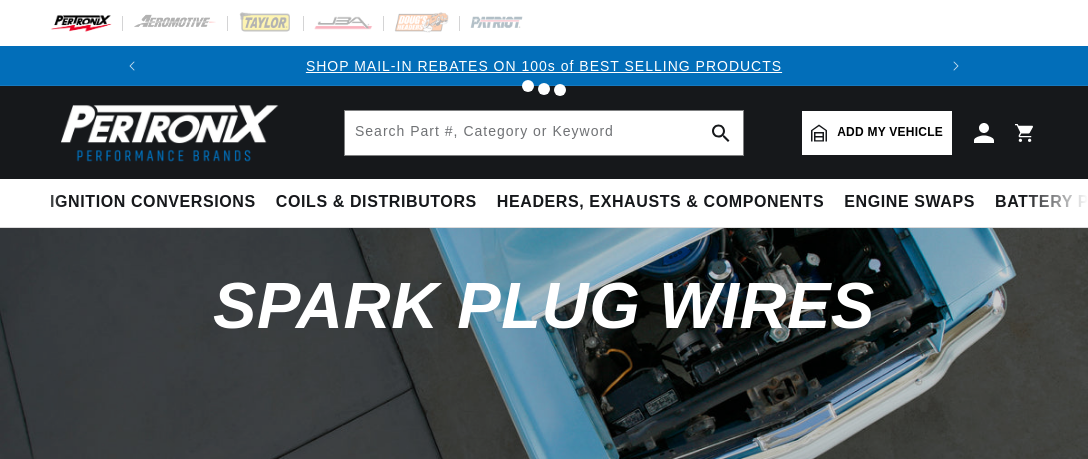 scroll, scrollTop: 0, scrollLeft: 0, axis: both 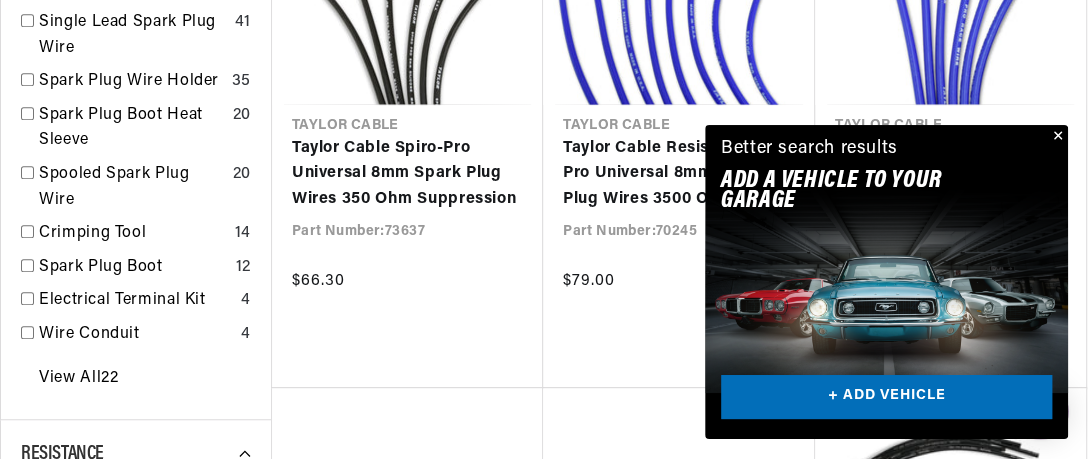 click at bounding box center (1056, 137) 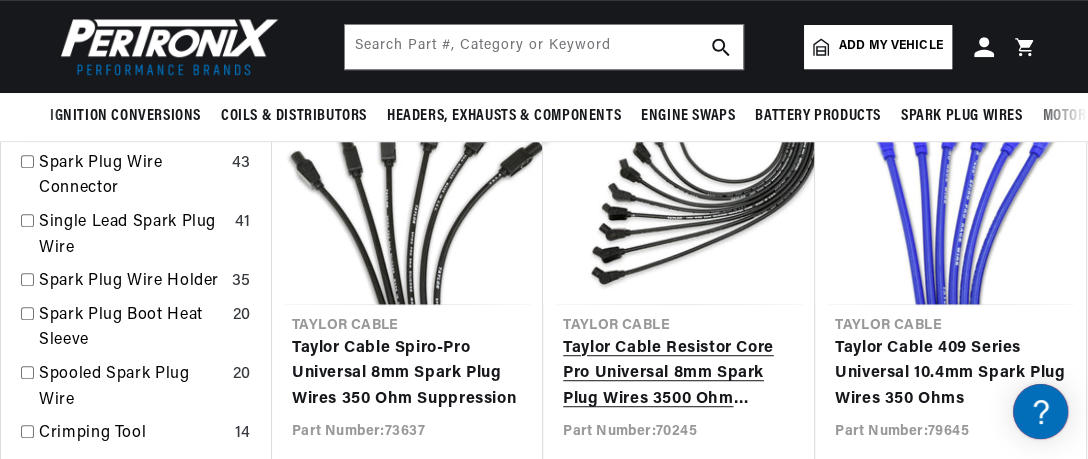 scroll, scrollTop: 500, scrollLeft: 0, axis: vertical 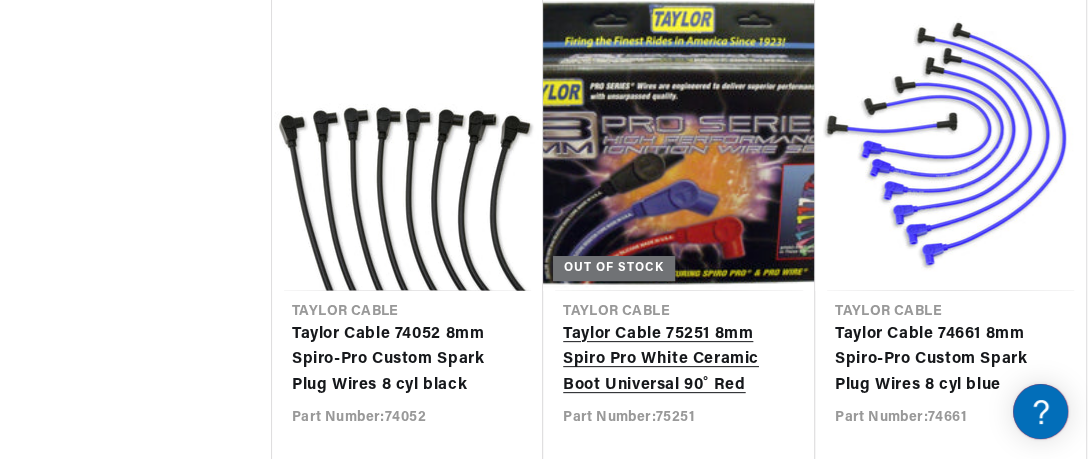 click on "Taylor Cable 75251 8mm Spiro Pro White Ceramic Boot Universal 90˚ Red" at bounding box center [679, 360] 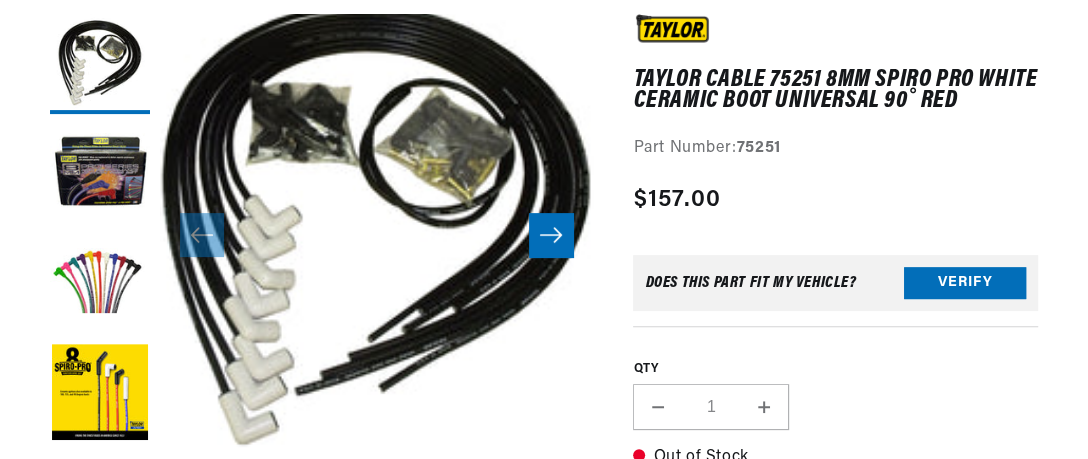 scroll, scrollTop: 300, scrollLeft: 0, axis: vertical 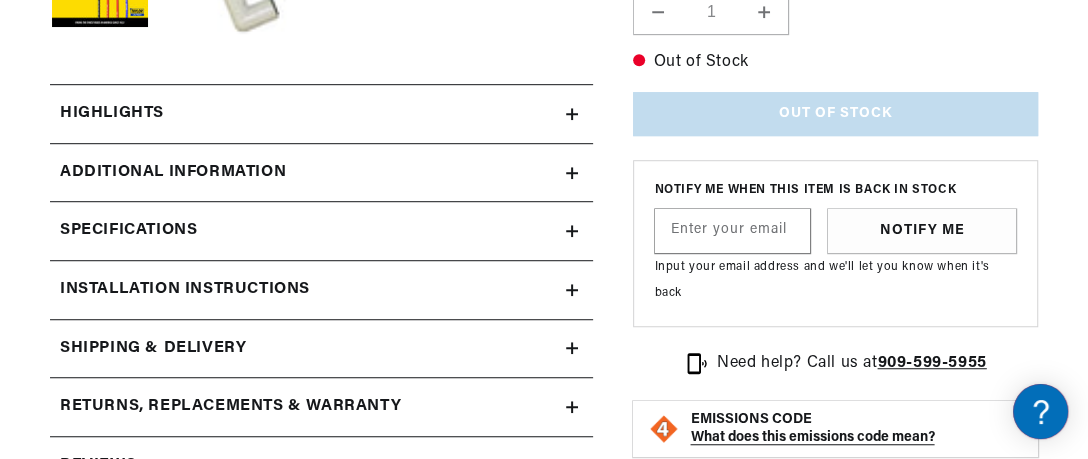 click 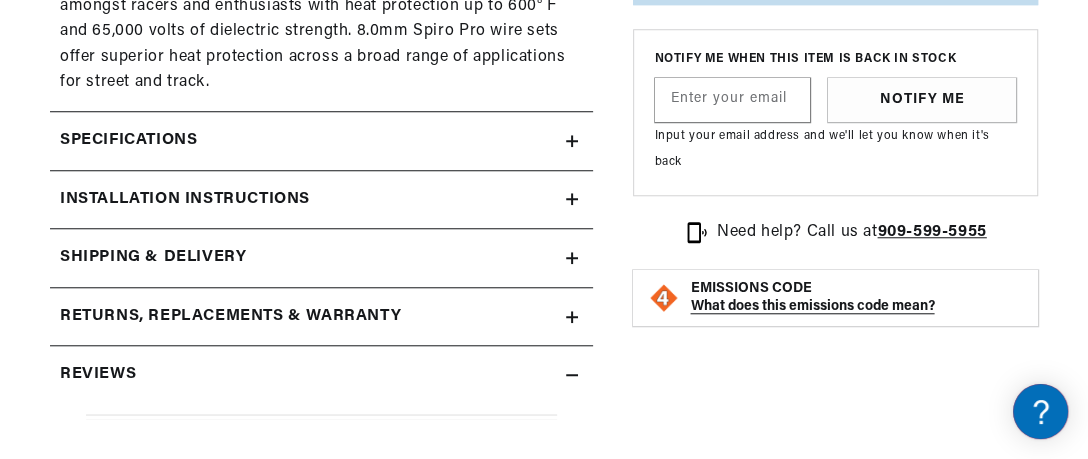 scroll, scrollTop: 1000, scrollLeft: 0, axis: vertical 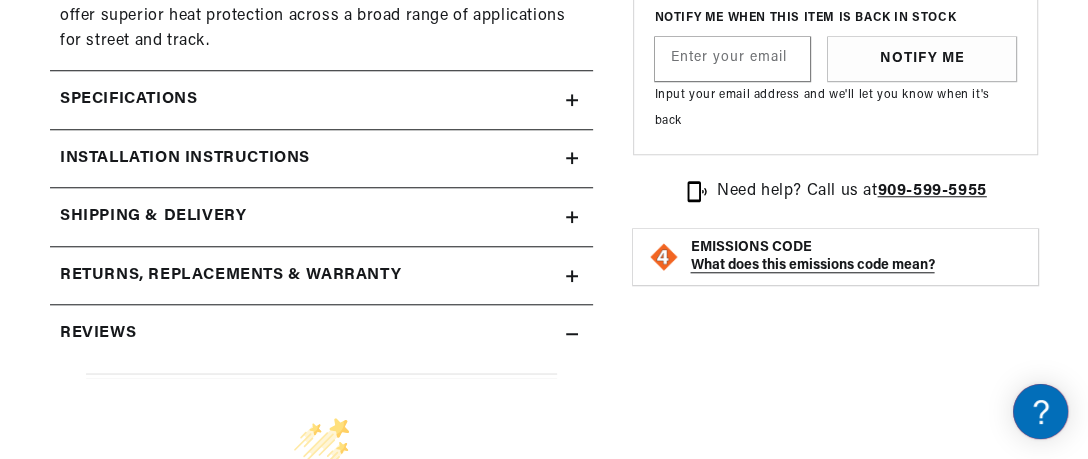 click 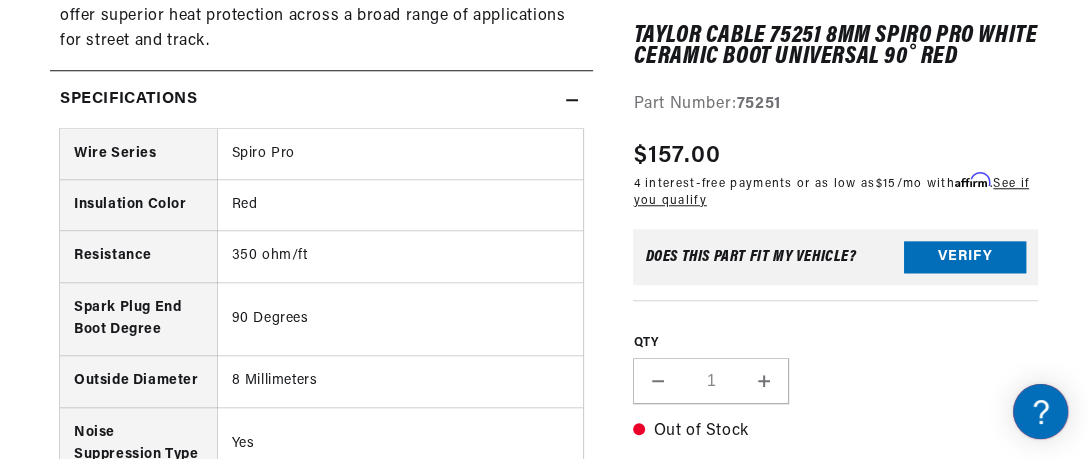 scroll, scrollTop: 0, scrollLeft: 746, axis: horizontal 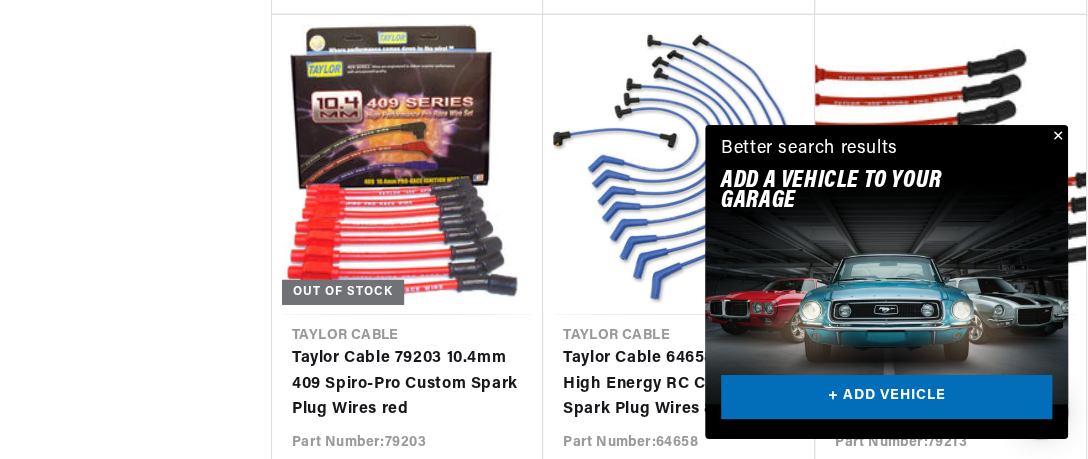 click at bounding box center [1056, 137] 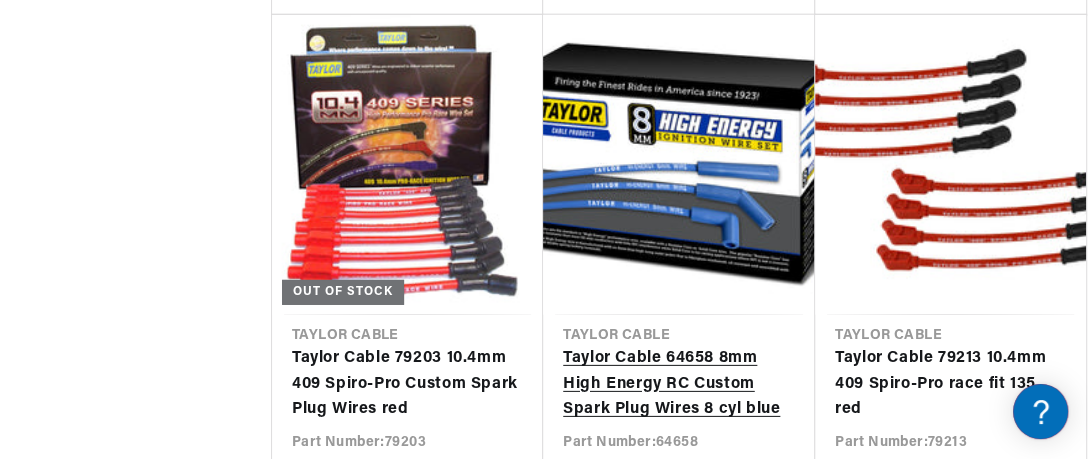 scroll, scrollTop: 0, scrollLeft: 746, axis: horizontal 